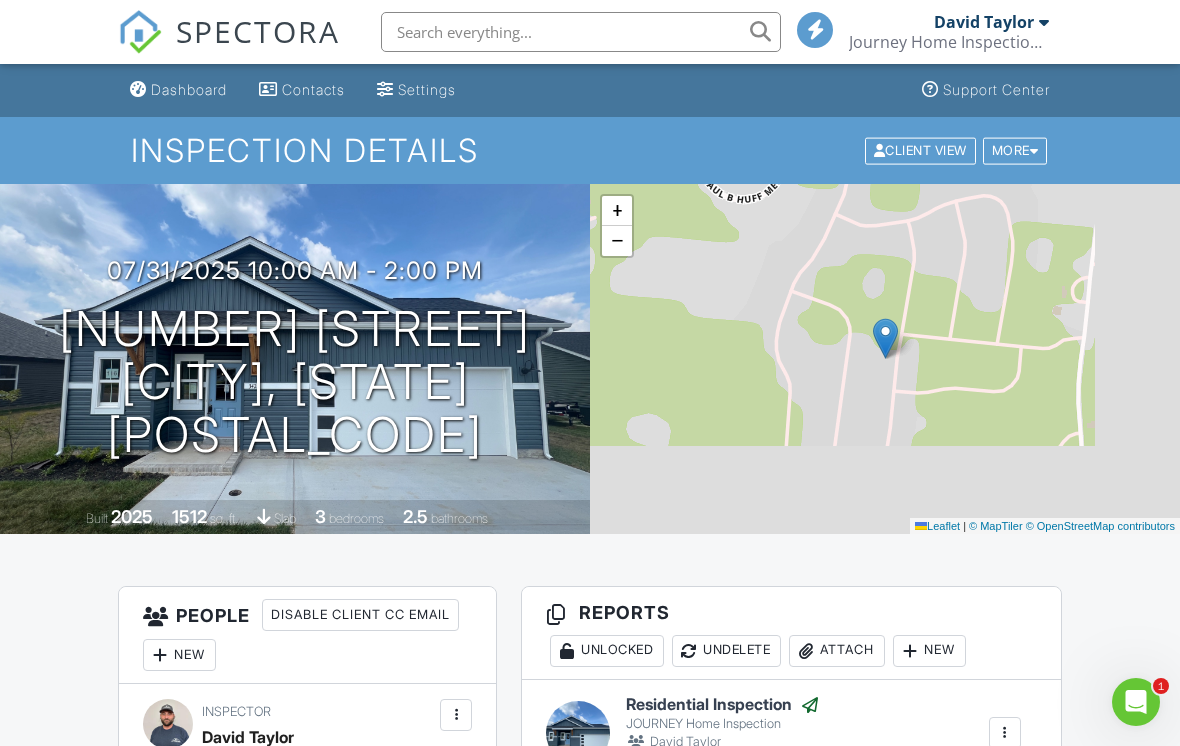 scroll, scrollTop: 81, scrollLeft: 0, axis: vertical 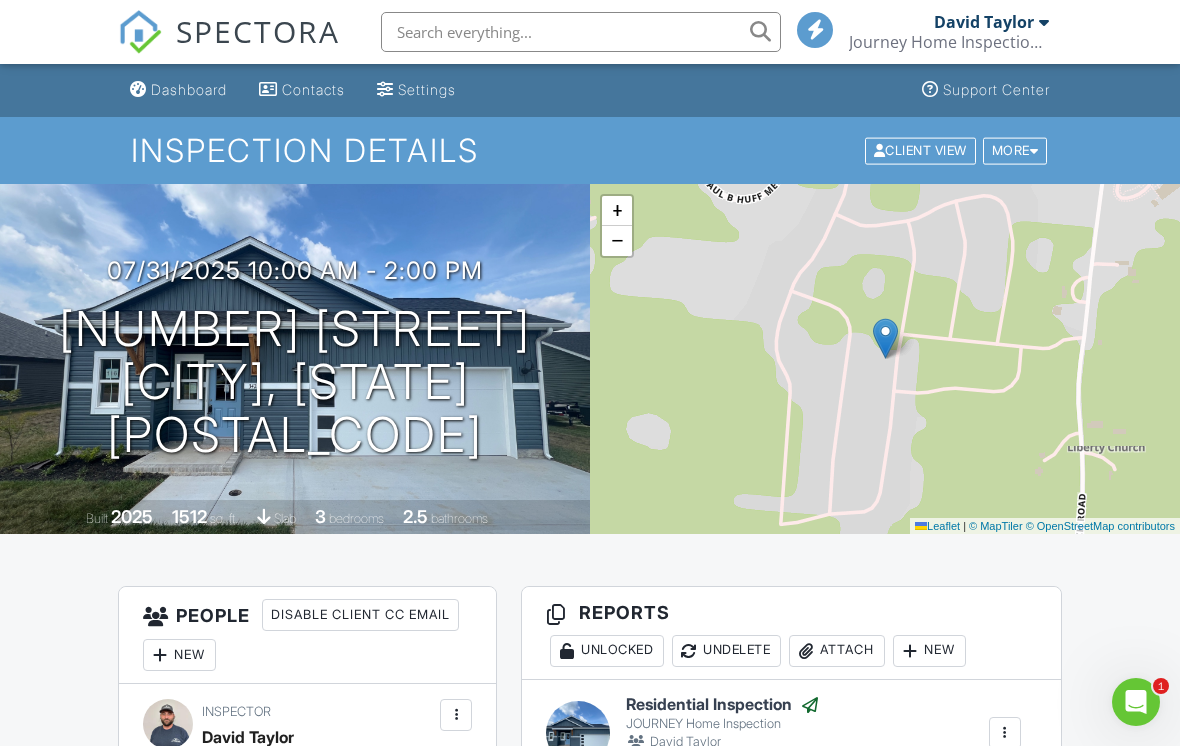 click 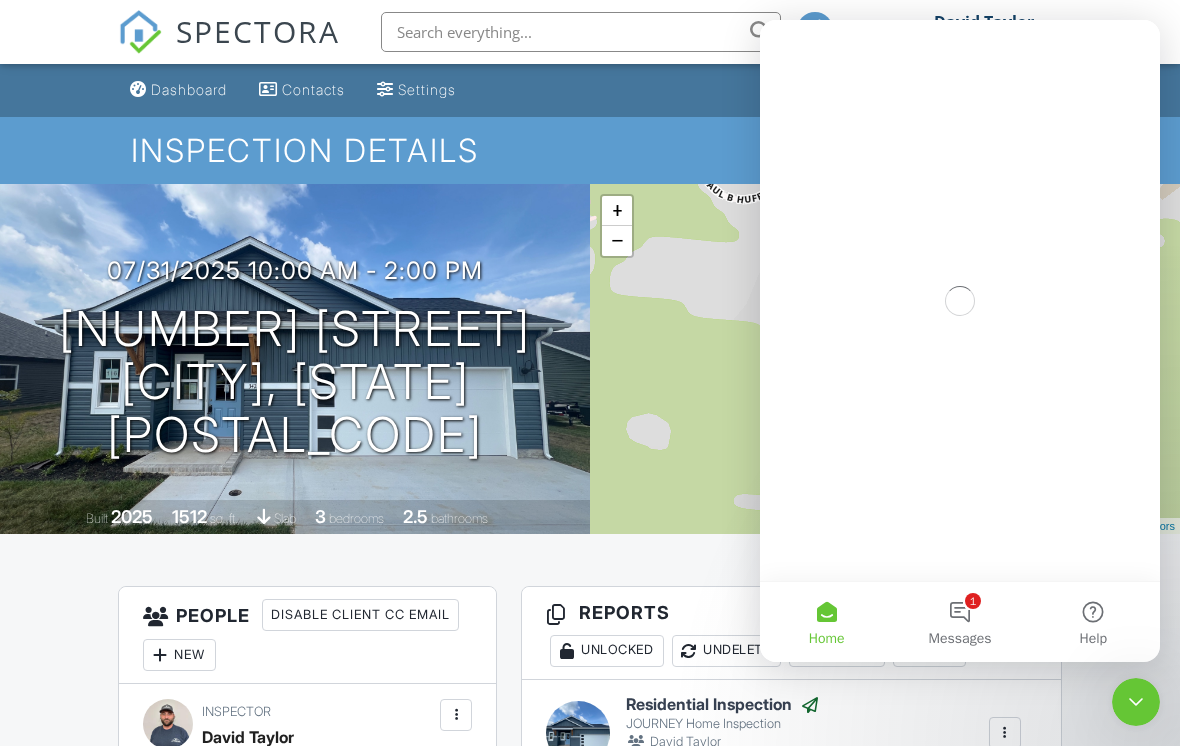 scroll, scrollTop: 0, scrollLeft: 0, axis: both 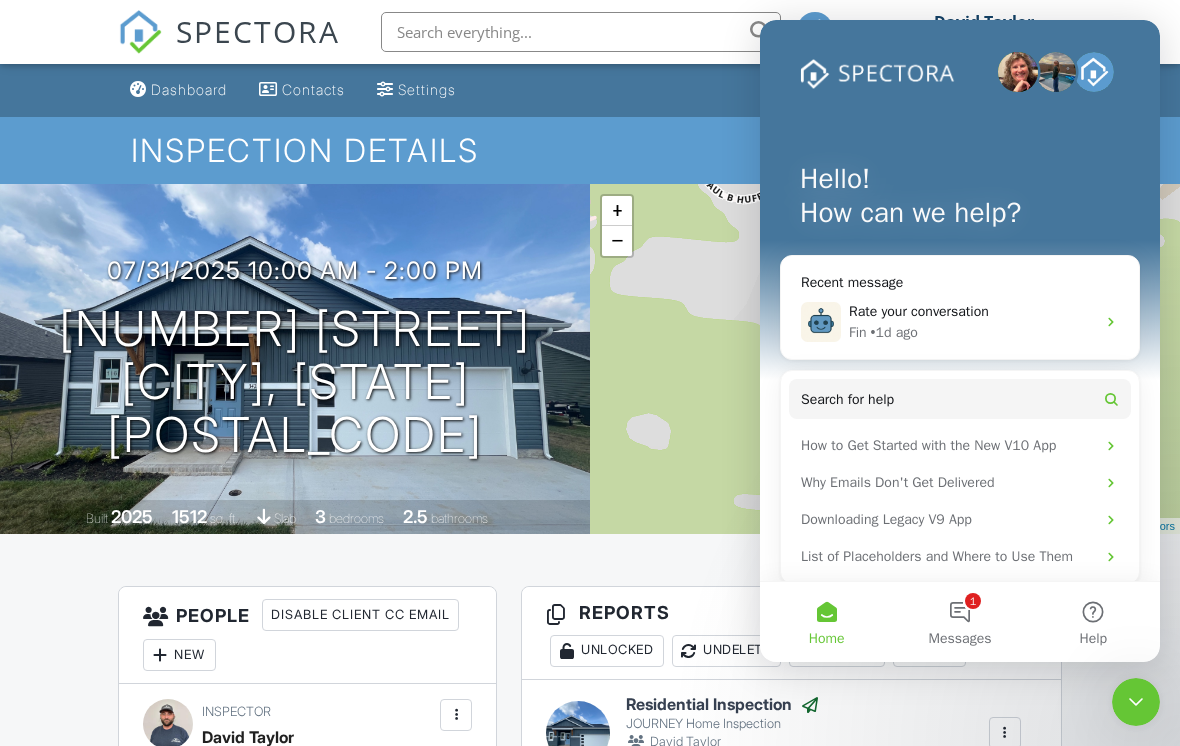 click 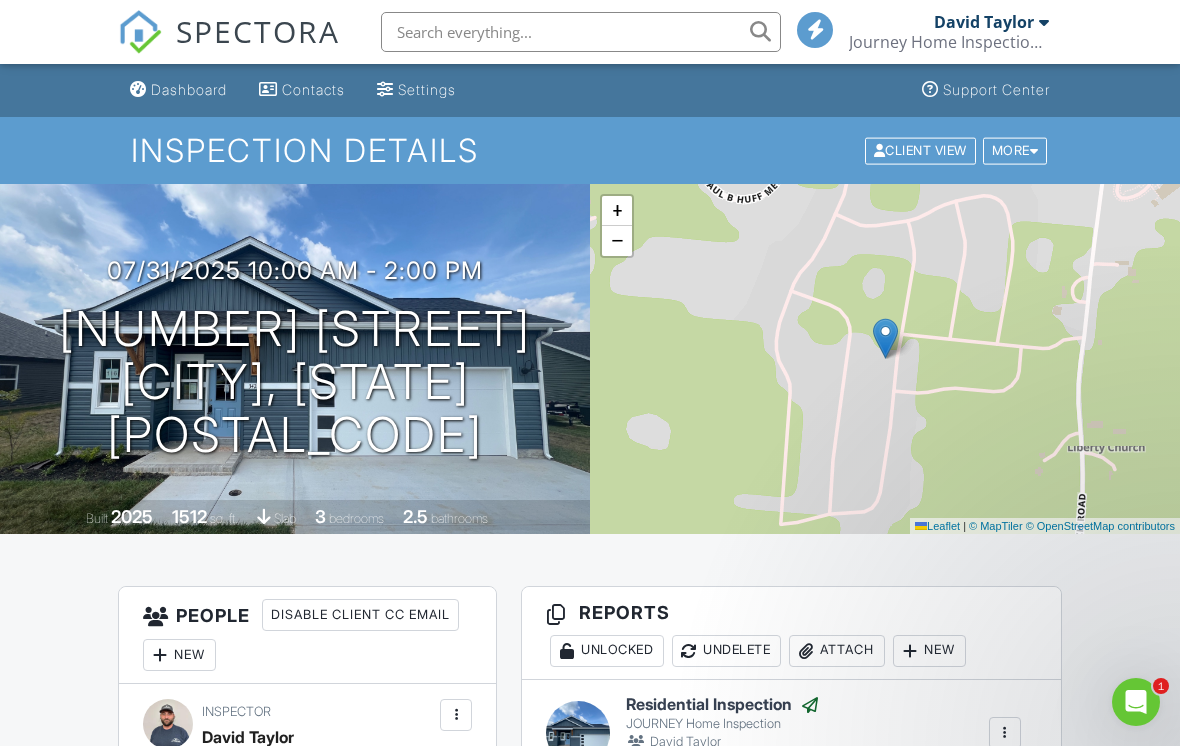 scroll, scrollTop: 0, scrollLeft: 0, axis: both 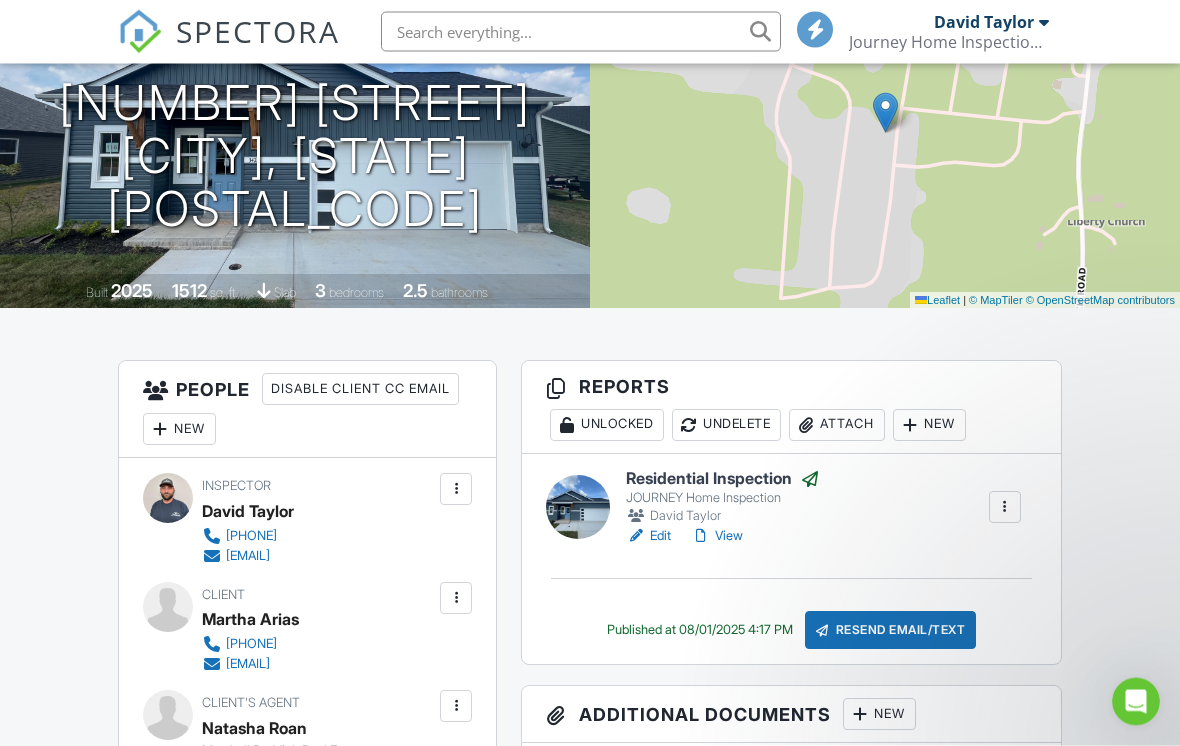 click on "View" at bounding box center [717, 537] 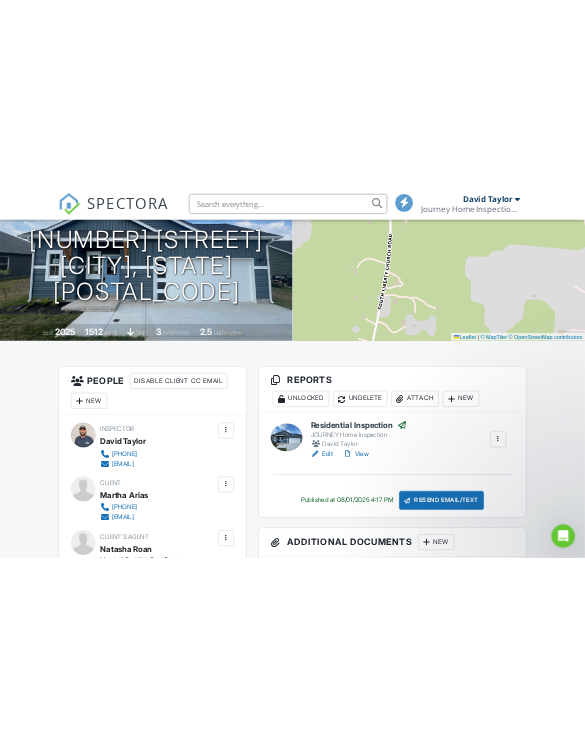 scroll, scrollTop: 0, scrollLeft: 0, axis: both 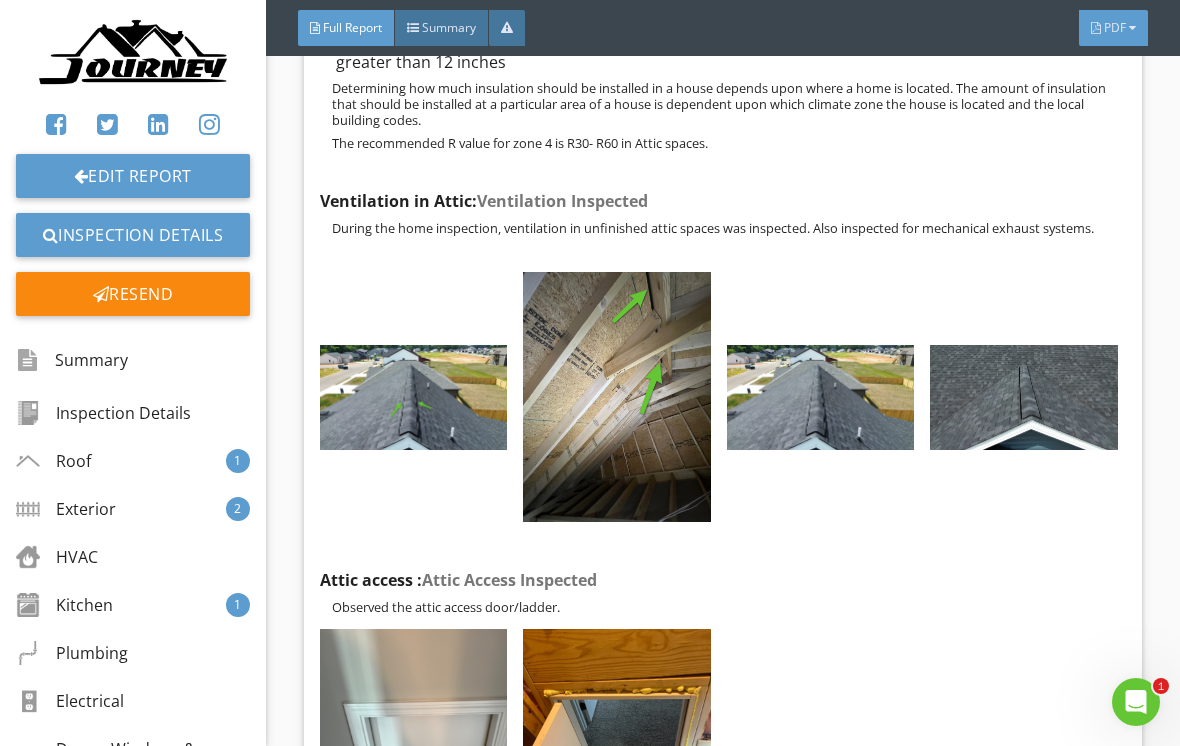 click on "PDF" at bounding box center [1113, 28] 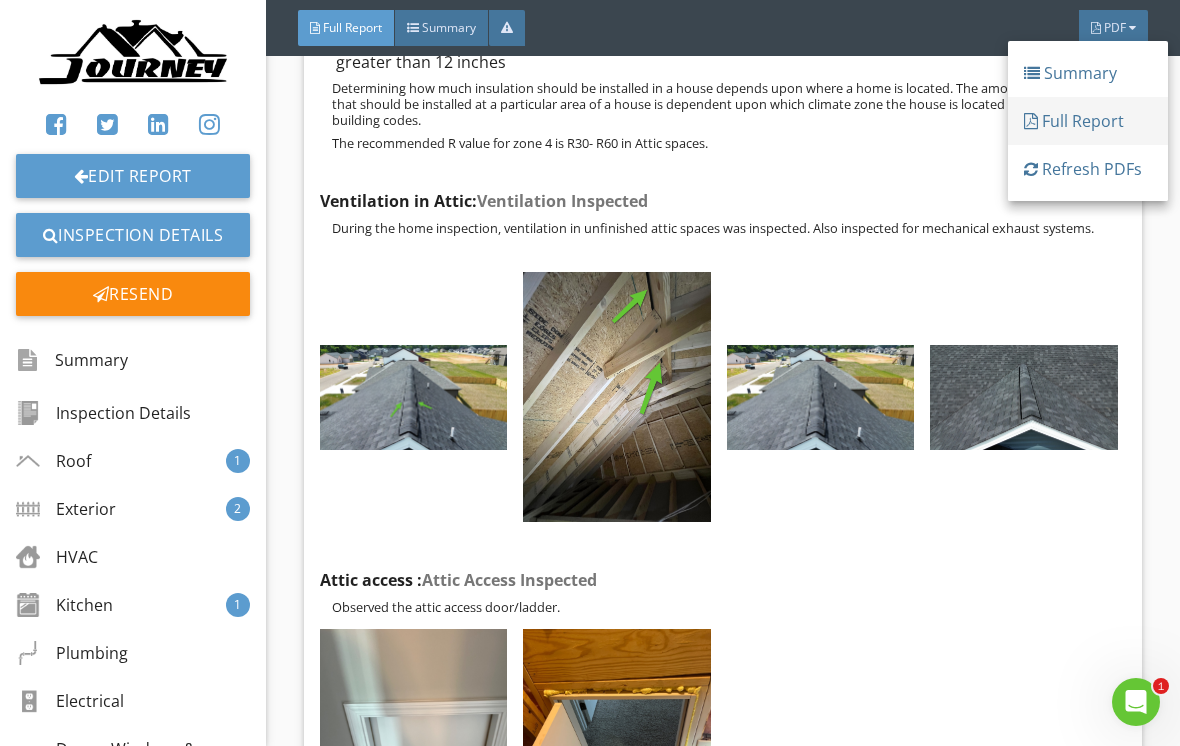 click on "Full Report" at bounding box center (1088, 121) 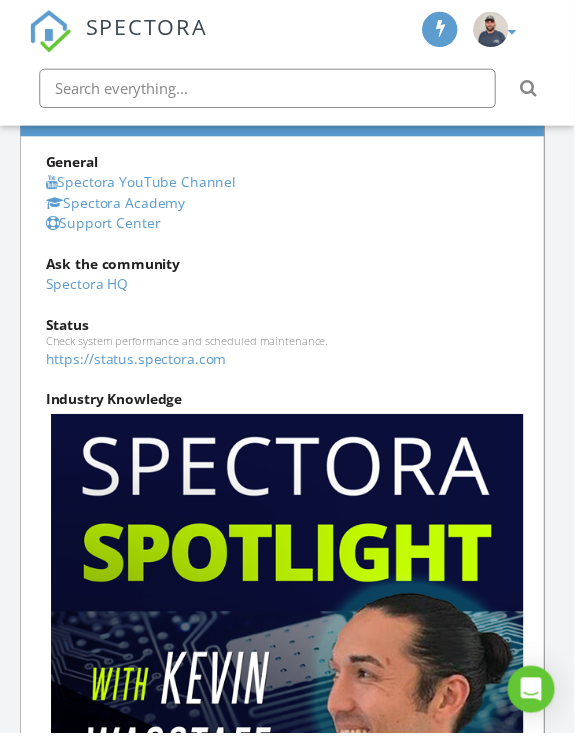 scroll, scrollTop: 717, scrollLeft: 0, axis: vertical 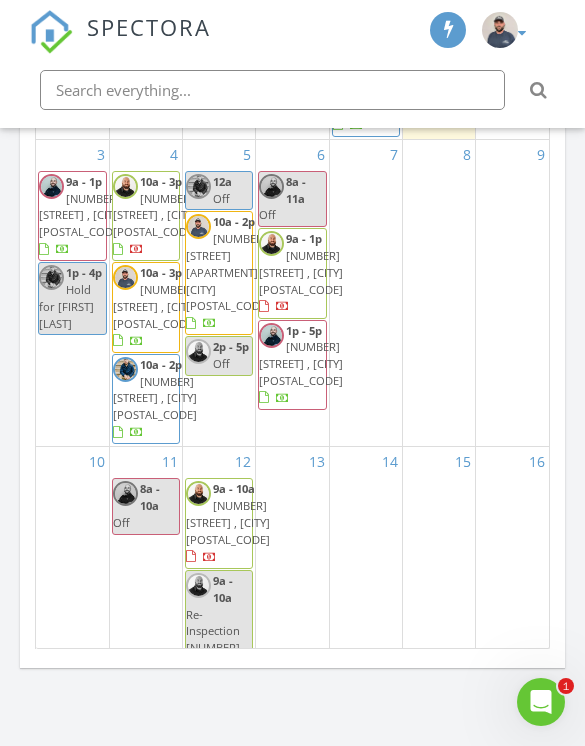 click on "10a - 3p
1212 Ussery Rd S , Clarksville 37040" at bounding box center [155, 307] 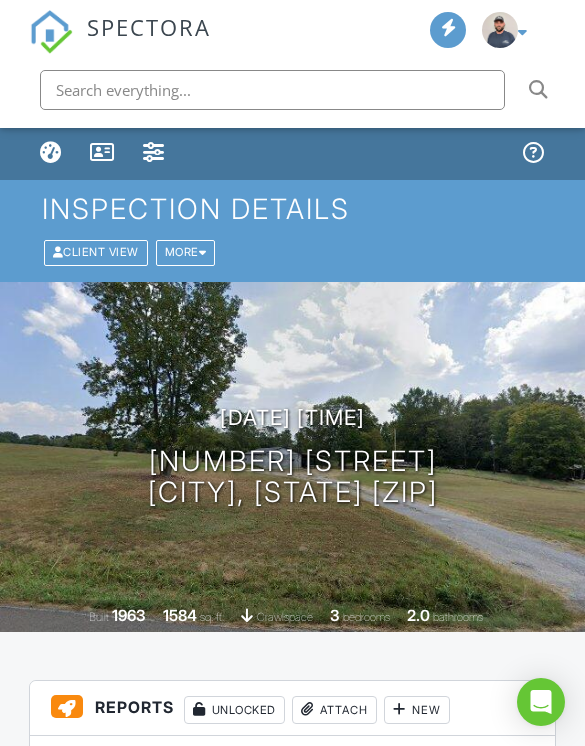 scroll, scrollTop: 0, scrollLeft: 0, axis: both 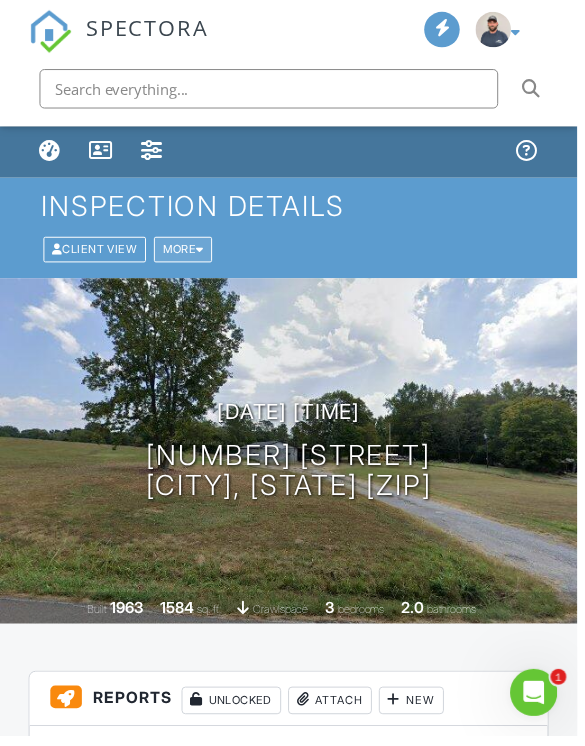 click on "More" at bounding box center [186, 252] 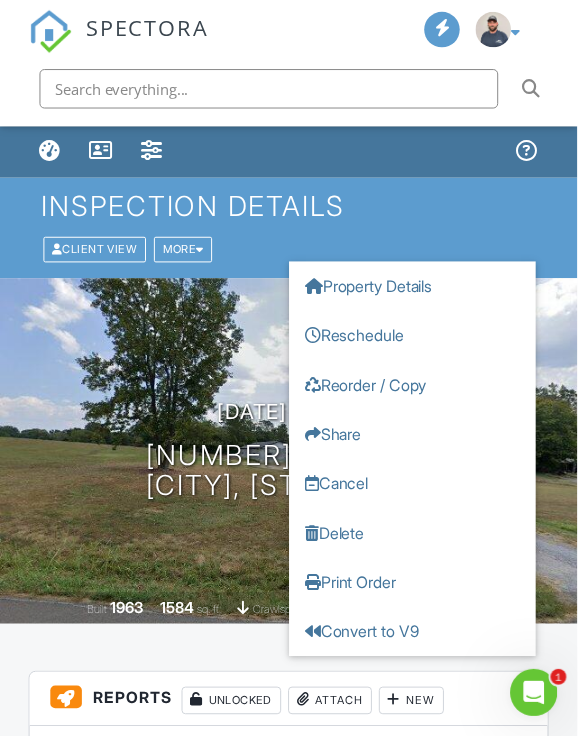 click on "All emails and texts are disabled for this inspection!
All emails and texts have been disabled for this inspection. This may have happened due to someone manually disabling them or this inspection being unconfirmed when it was scheduled. To re-enable emails and texts for this inspection, click the button below.
Turn on emails and texts
Turn on and Requeue Notifications
Reports
Unlocked
Attach
New
Residential Inspection
JOURNEY Home Inspection
[FIRST] [LAST]
Edit
View
Residential Inspection
JOURNEY Home Inspection
[FIRST] [LAST]
This report will be built from your template on [DATE] [TIME]
Quick Publish
Assign Inspectors
Copy
Build Now
Assign Inspectors
Delete
Publish All
Checking report completion
Publish report?
don't know where that is?
Cancel" at bounding box center (292, 3234) 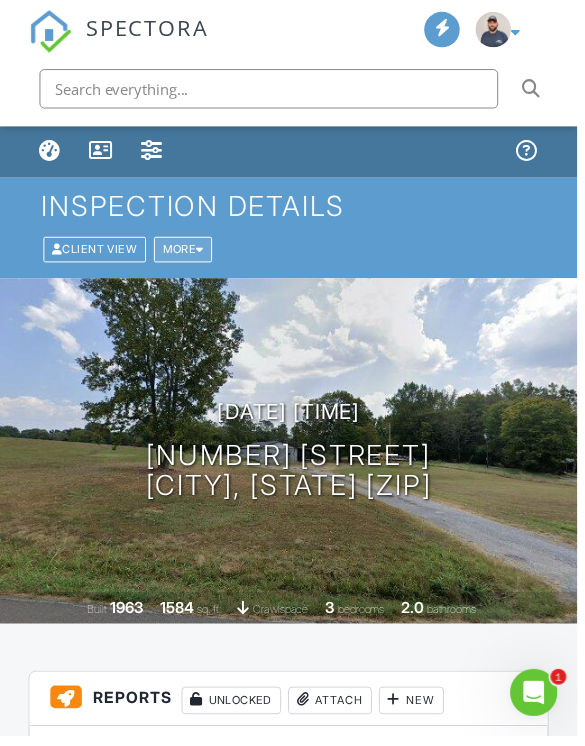 click on "More" at bounding box center (186, 252) 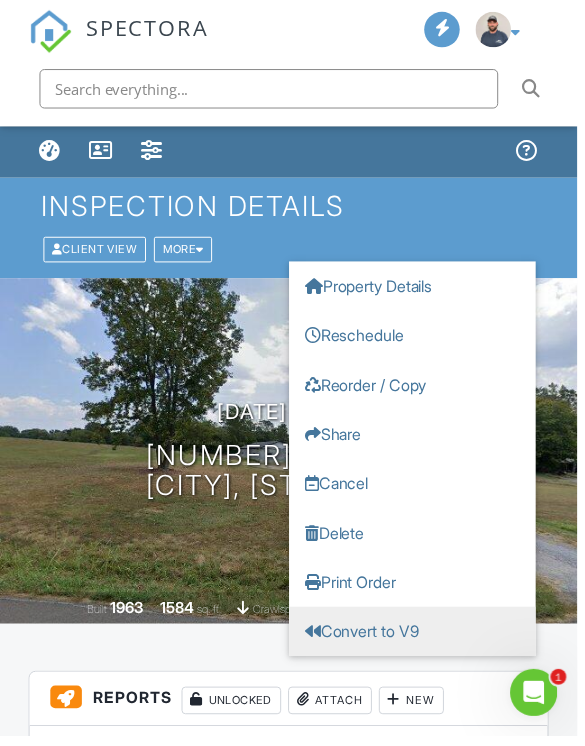 click on "Convert to V9" at bounding box center (418, 640) 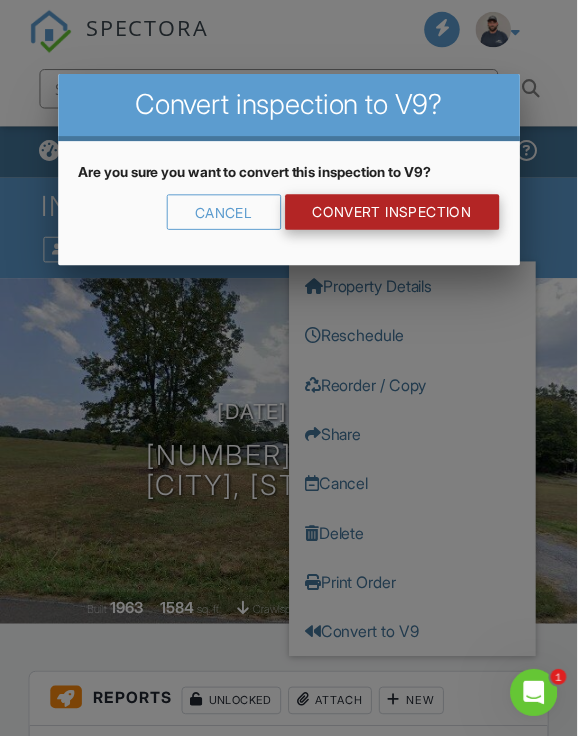 click on "CONVERT INSPECTION" at bounding box center (397, 215) 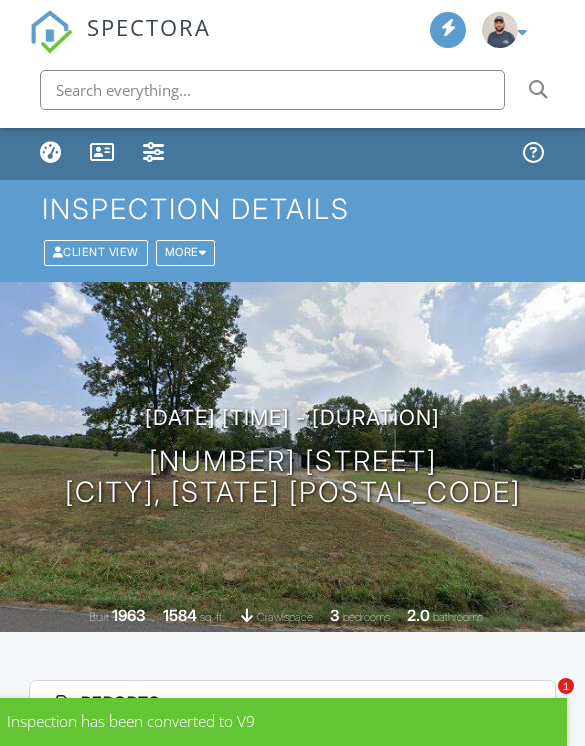 scroll, scrollTop: 0, scrollLeft: 0, axis: both 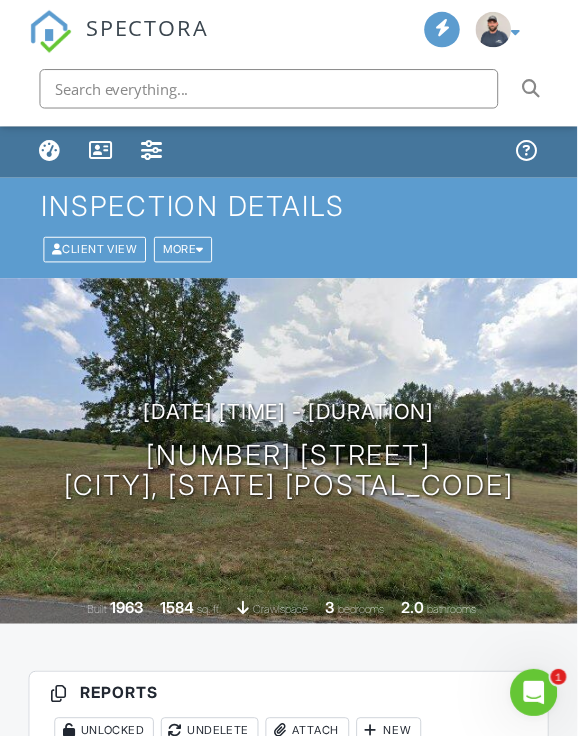 click on "SPECTORA" at bounding box center [149, 26] 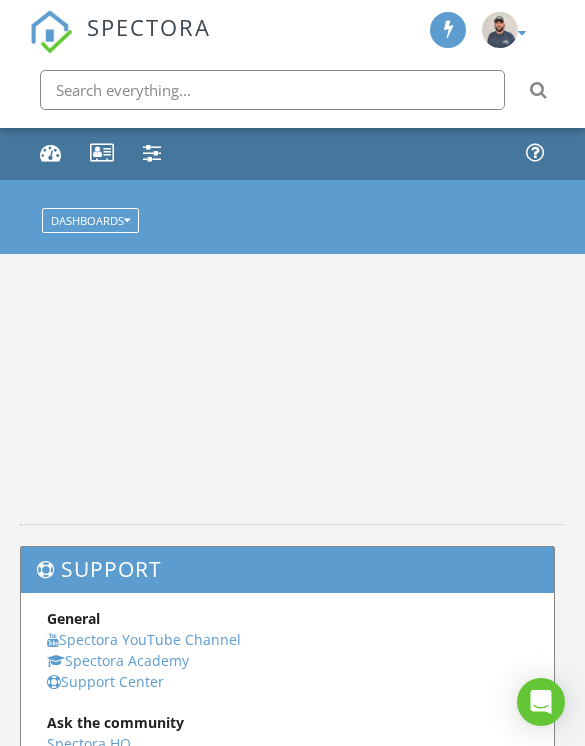 scroll, scrollTop: 0, scrollLeft: 0, axis: both 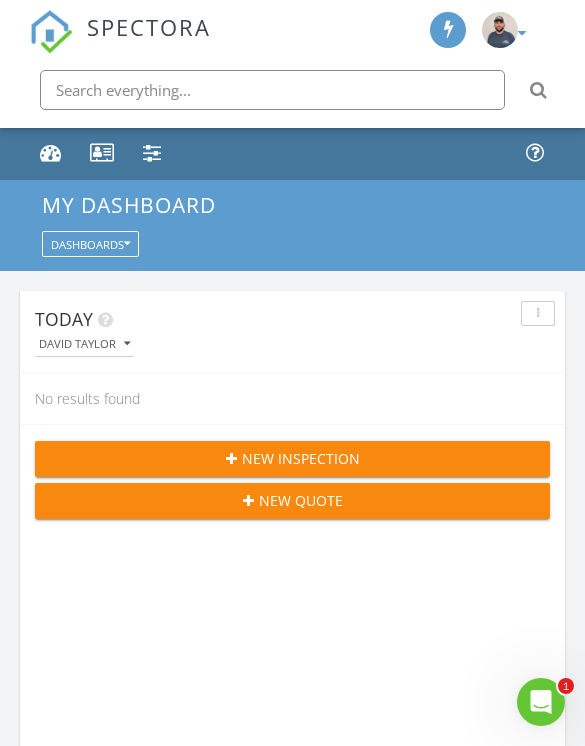 click 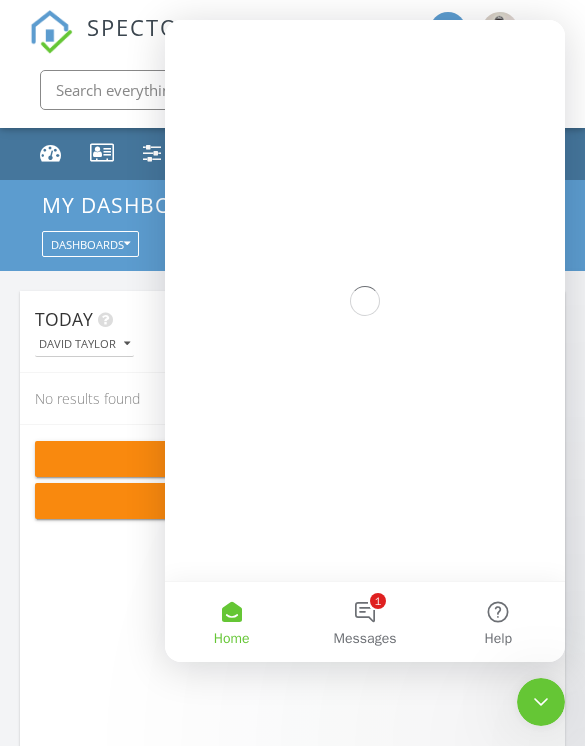 scroll, scrollTop: 0, scrollLeft: 0, axis: both 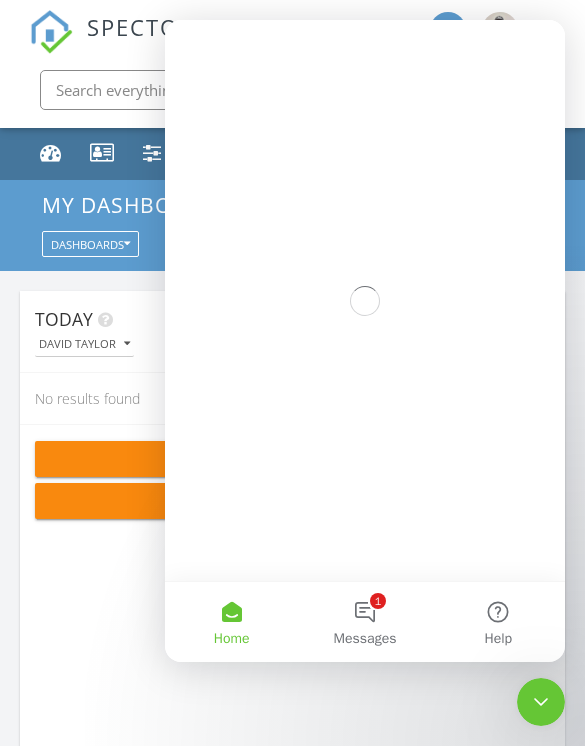 click 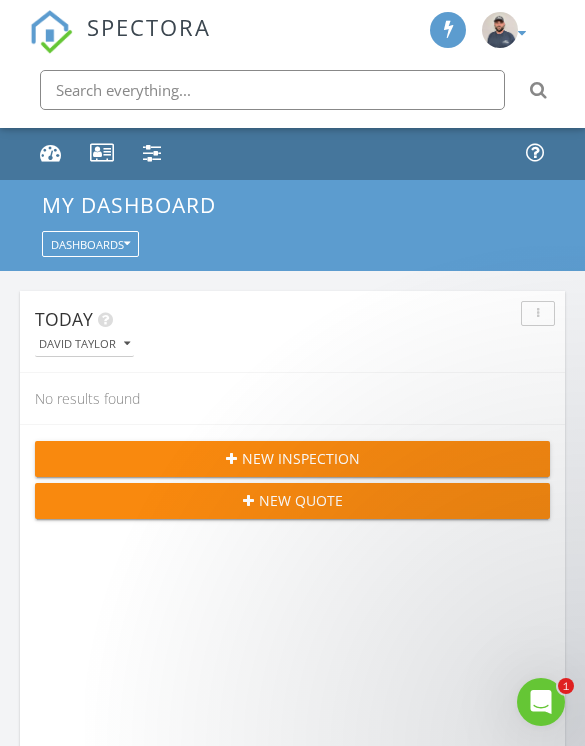 scroll, scrollTop: 0, scrollLeft: 0, axis: both 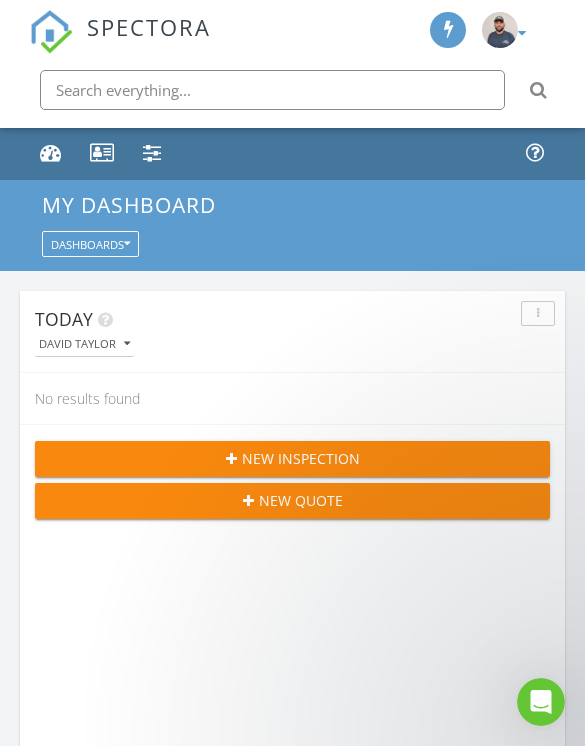 click on "SPECTORA" at bounding box center (149, 26) 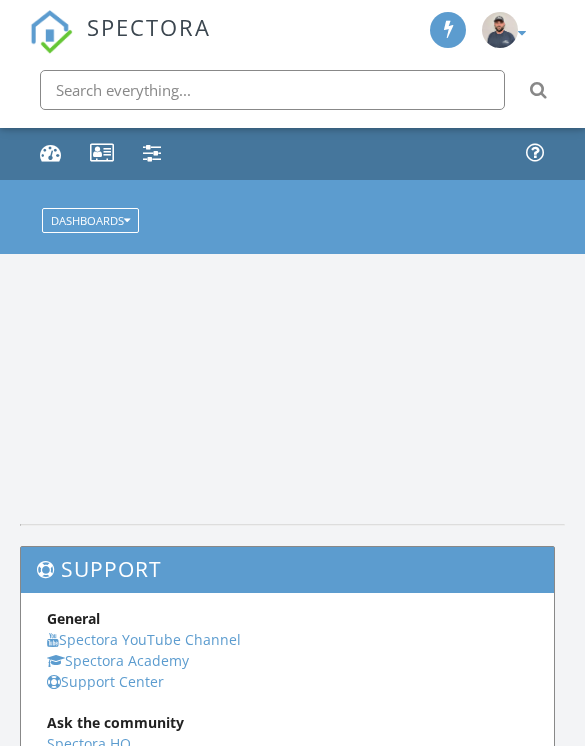 scroll, scrollTop: 0, scrollLeft: 0, axis: both 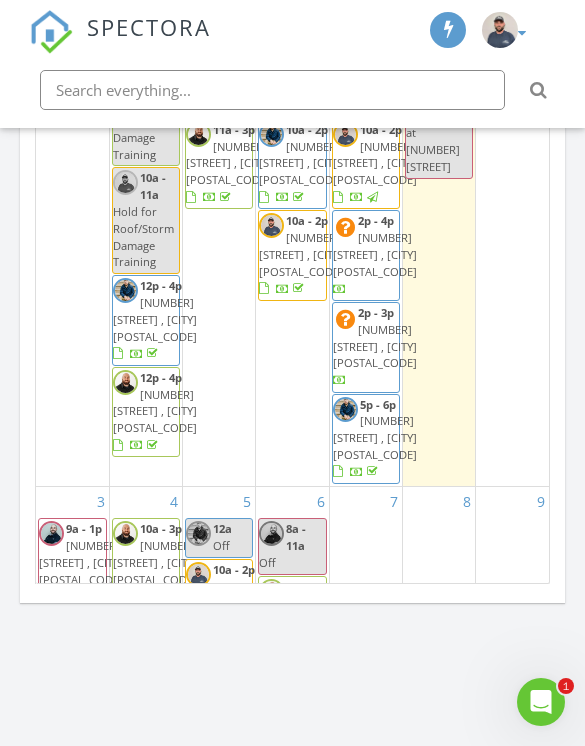 click on "[NUMBER] [STREET] , [CITY] [POSTAL_CODE]" at bounding box center (301, 254) 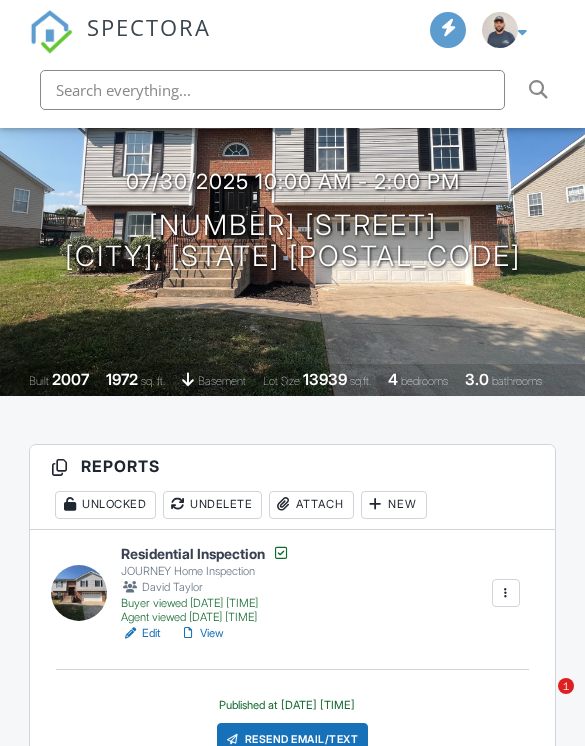 scroll, scrollTop: 236, scrollLeft: 0, axis: vertical 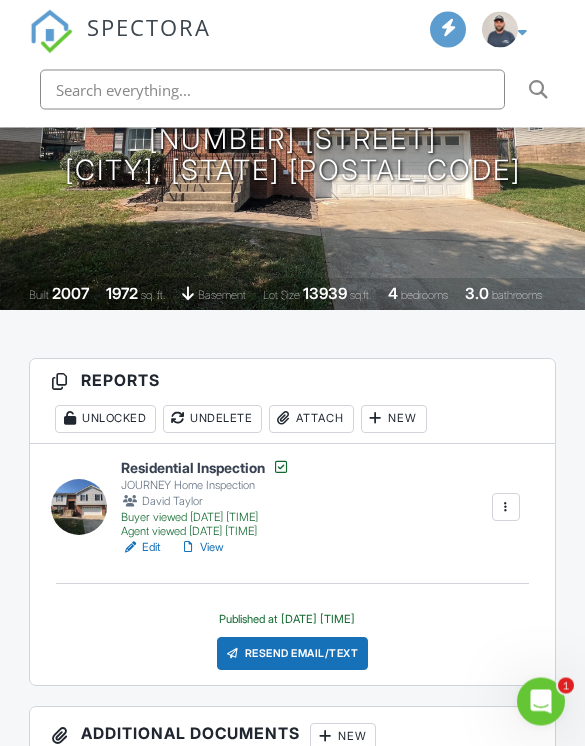 click on "Edit" at bounding box center [141, 548] 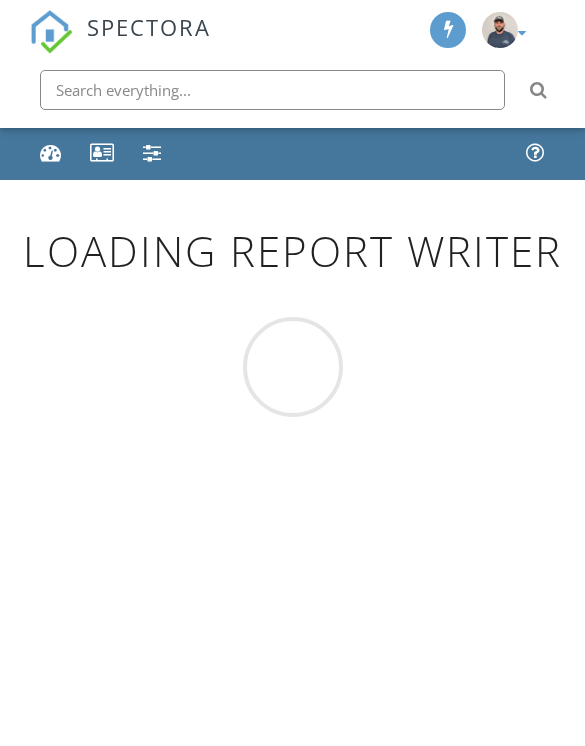scroll, scrollTop: 0, scrollLeft: 0, axis: both 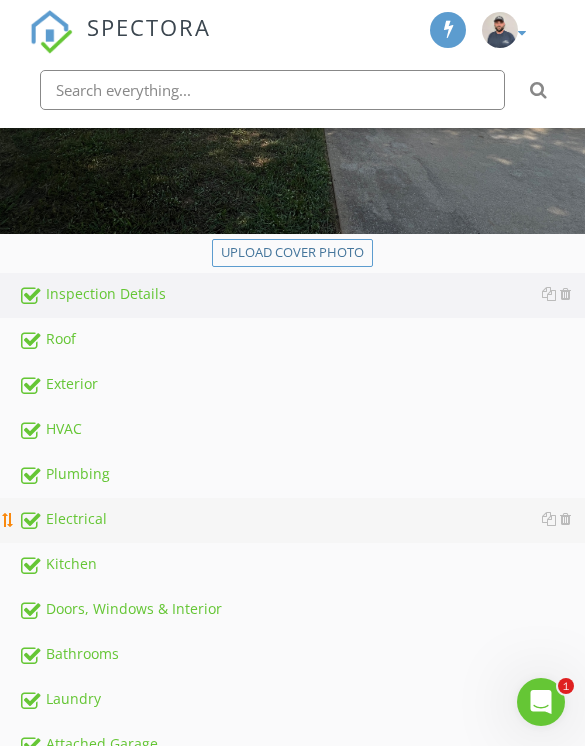 click on "Electrical" at bounding box center [292, 520] 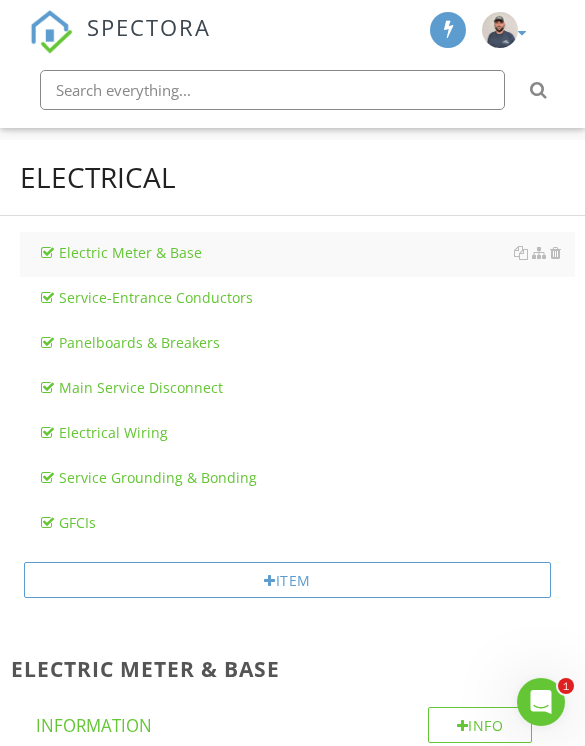 scroll, scrollTop: 1379, scrollLeft: 0, axis: vertical 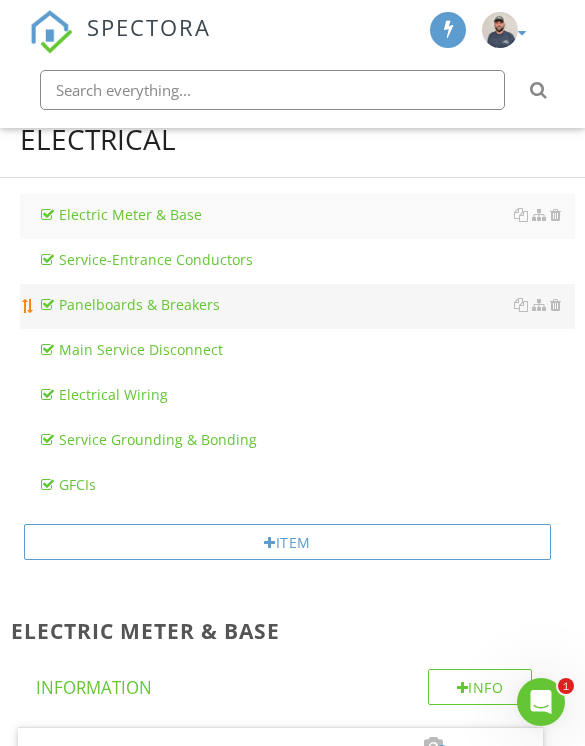 click on "Panelboards & Breakers" at bounding box center (306, 305) 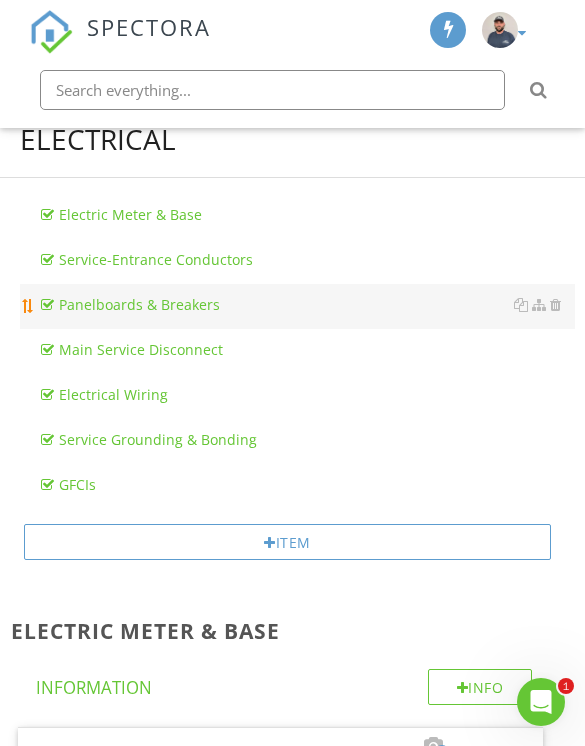 click on "Panelboards & Breakers" at bounding box center [306, 305] 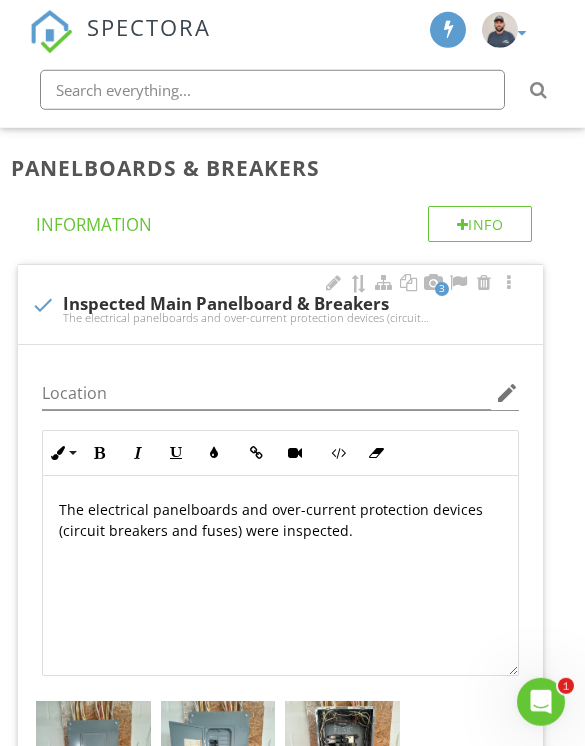 scroll, scrollTop: 1855, scrollLeft: 0, axis: vertical 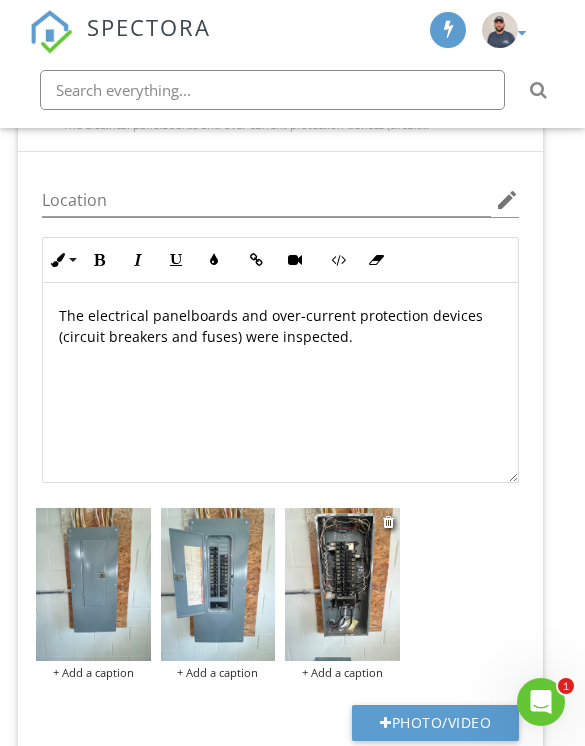 click at bounding box center [342, 584] 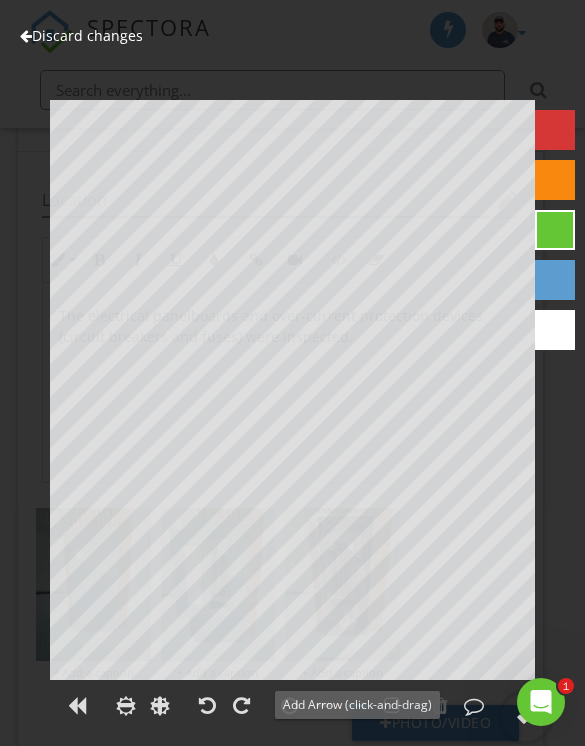 click at bounding box center [358, 706] 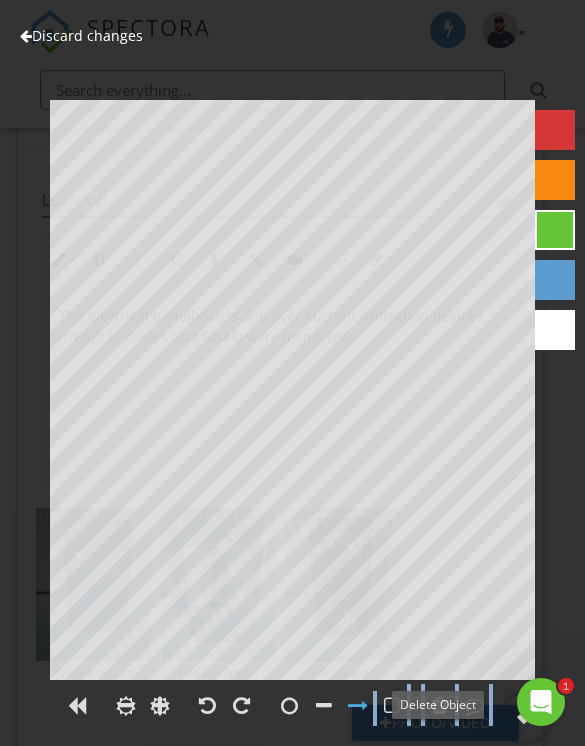 click at bounding box center [440, 706] 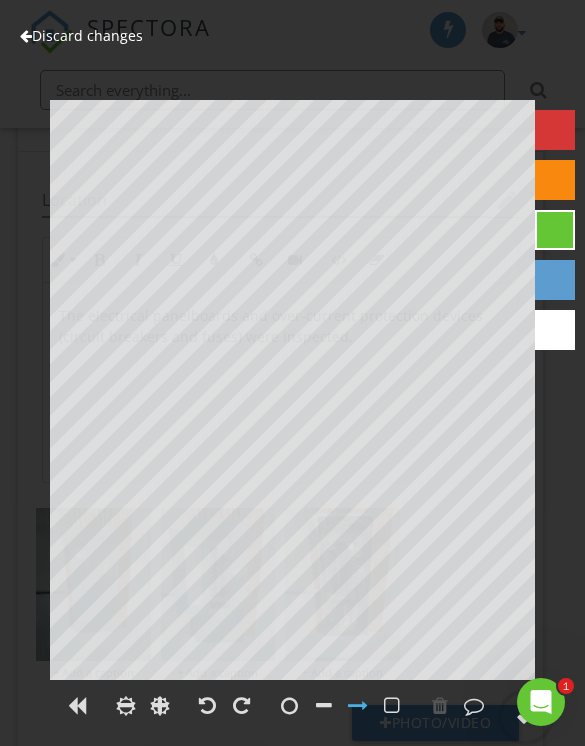click on "Discard changes" at bounding box center (81, 35) 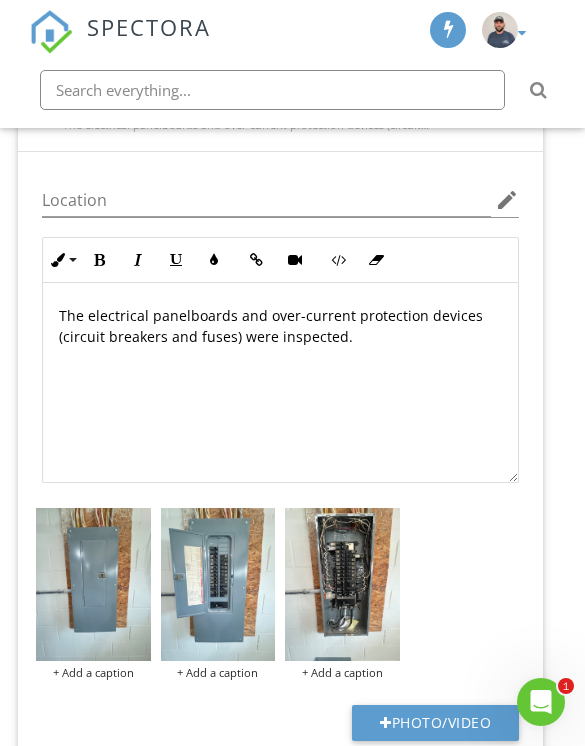 click on "SPECTORA" at bounding box center [149, 26] 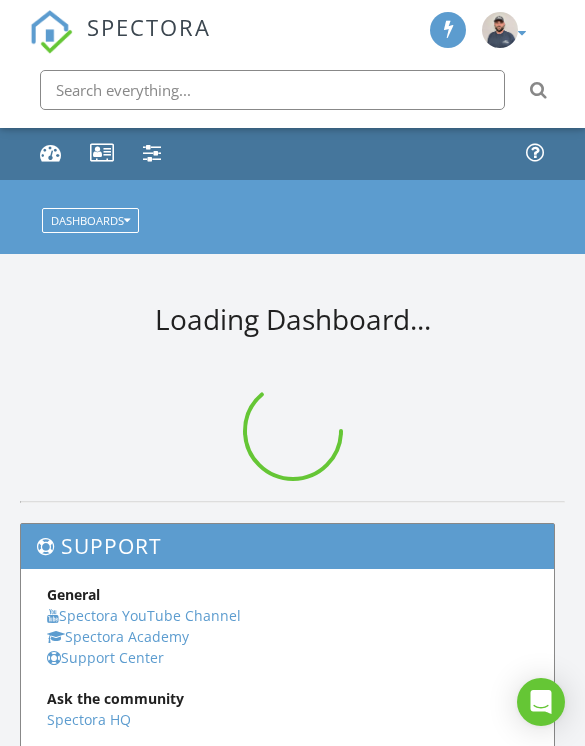 scroll, scrollTop: 0, scrollLeft: 0, axis: both 